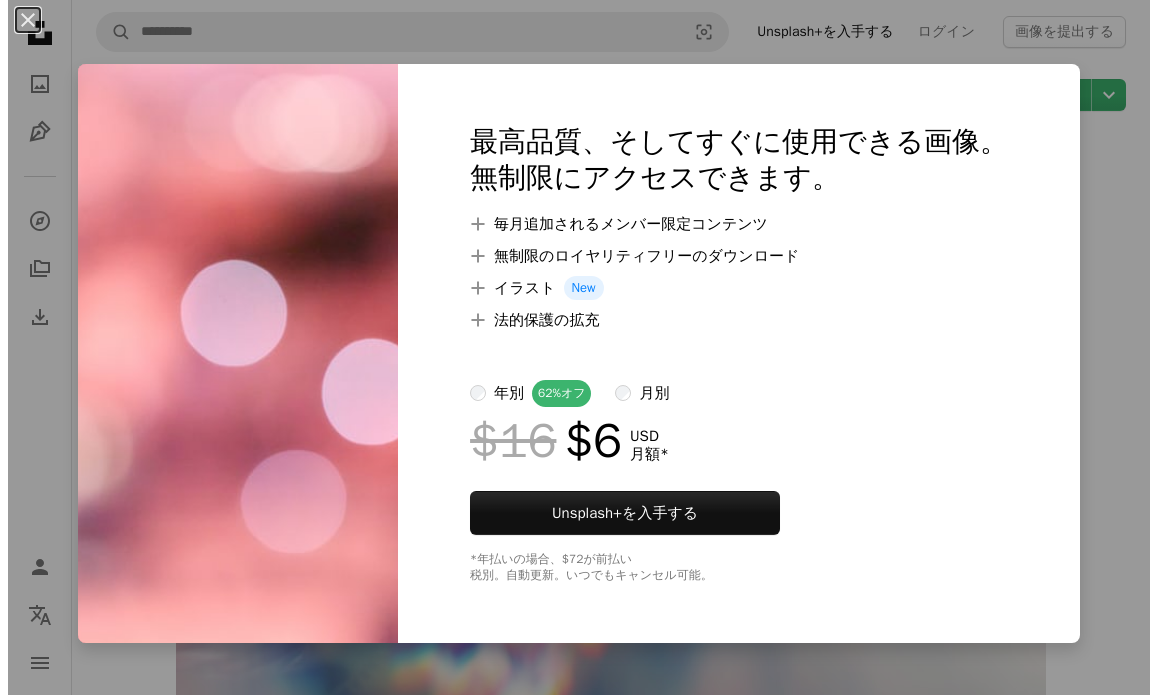 scroll, scrollTop: 4000, scrollLeft: 0, axis: vertical 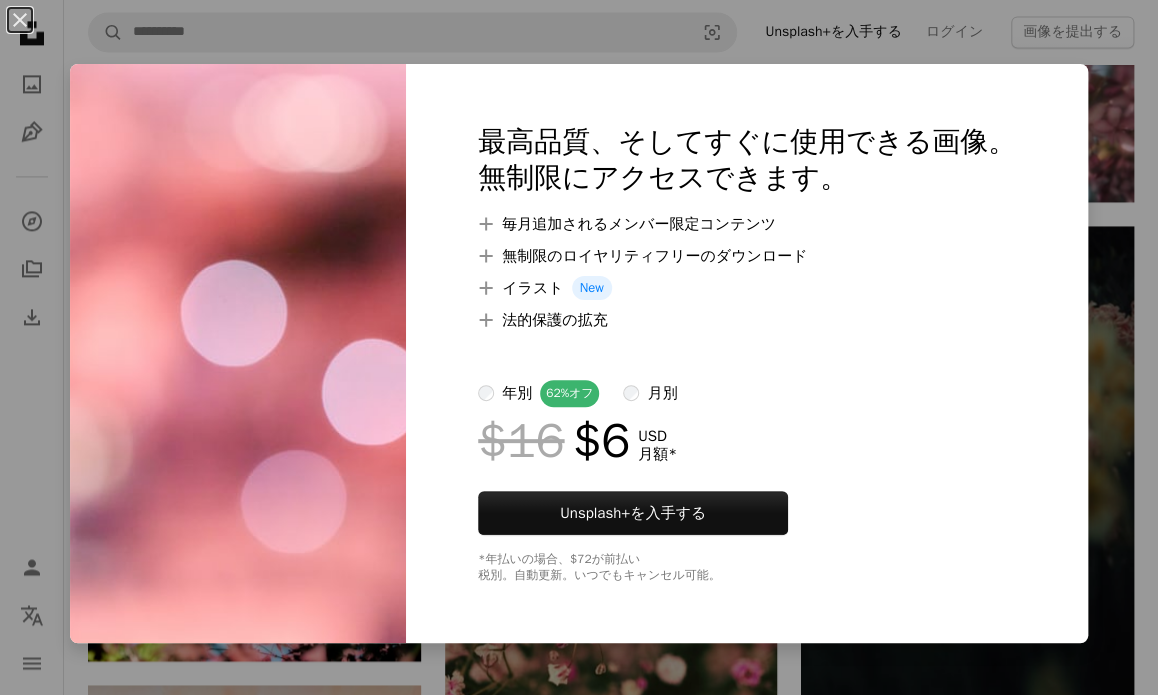 click on "An X shape 最高品質、そしてすぐに使用できる画像。 無制限にアクセスできます。 A plus sign 毎月追加されるメンバー限定コンテンツ A plus sign 無制限のロイヤリティフリーのダウンロード A plus sign イラスト  New A plus sign 法的保護の拡充 年別 62% オフ 月別 $16   $6 USD 月額 * Unsplash+ を入手する *年払いの場合、 $72 が前払い 税別。自動更新。いつでもキャンセル可能。" at bounding box center (579, 347) 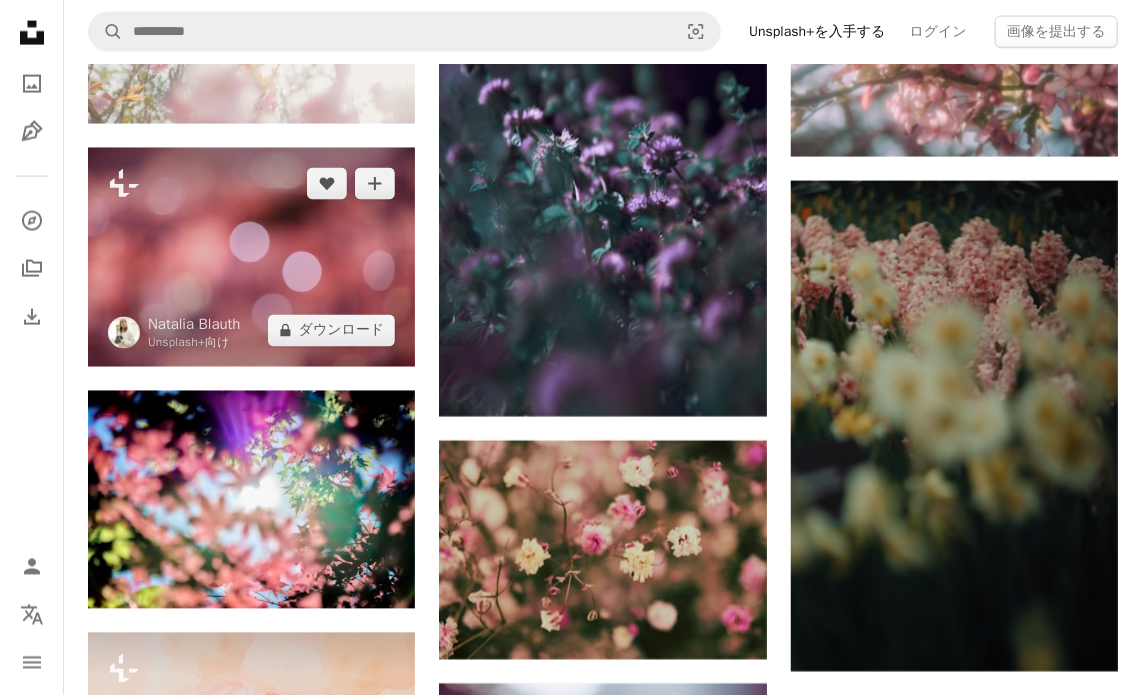 click at bounding box center (251, 257) 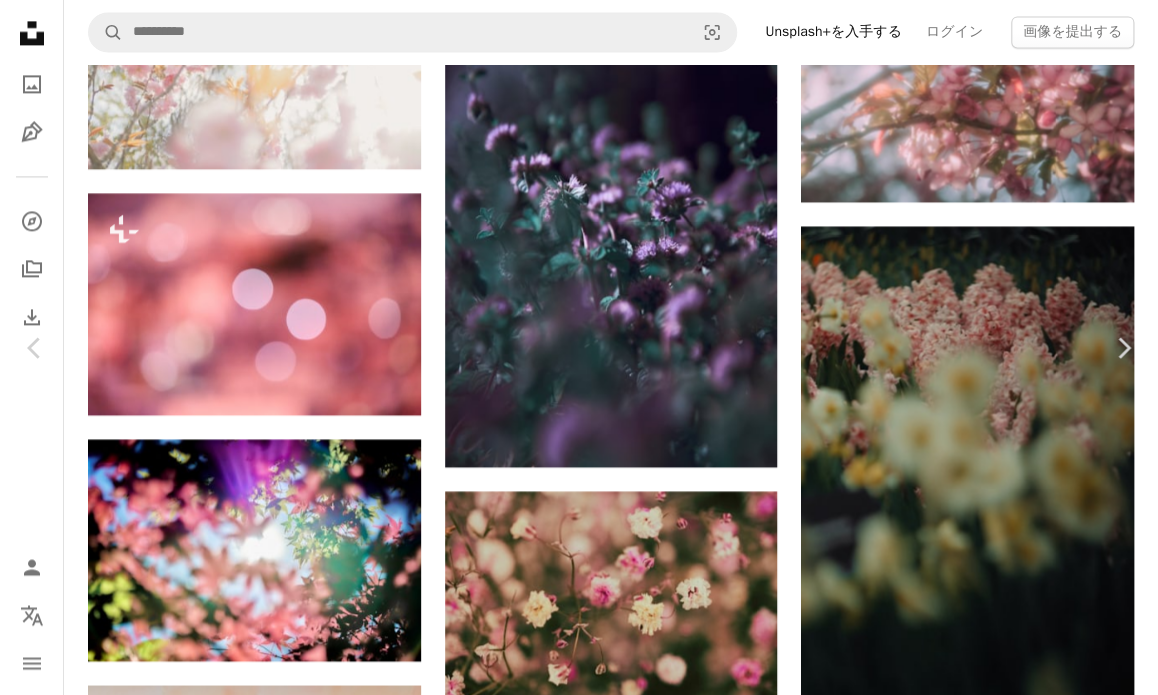 click on "A lock   ダウンロード" at bounding box center (984, 3886) 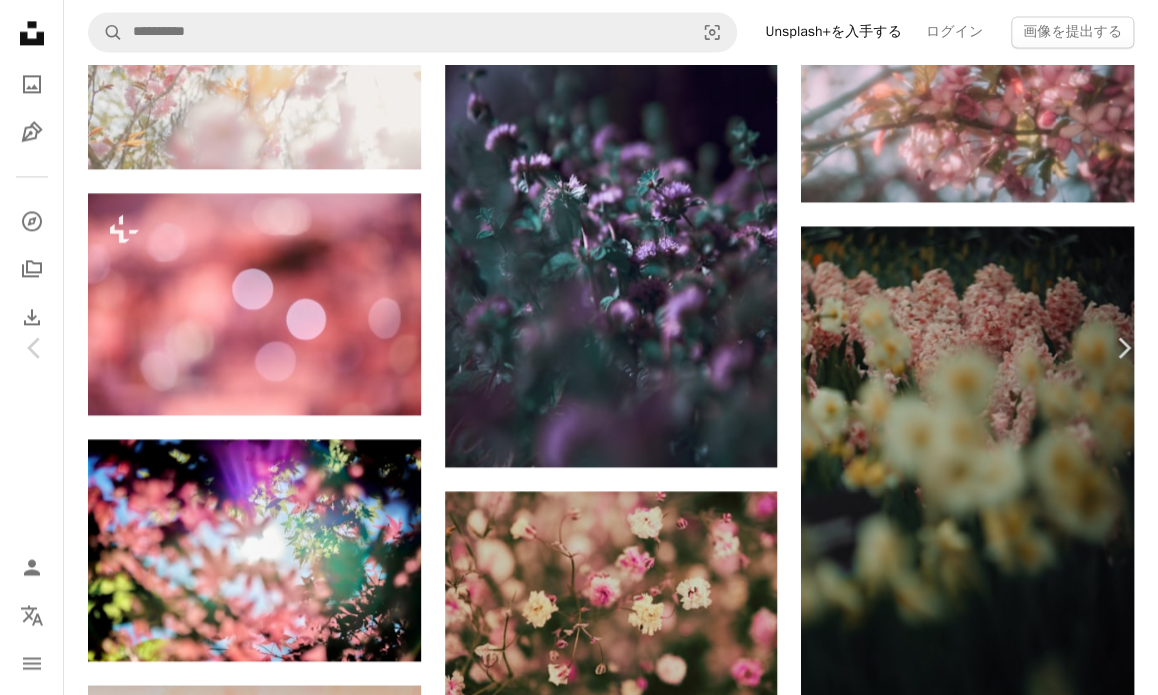 click on "An X shape 最高品質、そしてすぐに使用できる画像。 無制限にアクセスできます。 A plus sign 毎月追加されるメンバー限定コンテンツ A plus sign 無制限のロイヤリティフリーのダウンロード A plus sign イラスト  New A plus sign 法的保護の拡充 年別 62% オフ 月別 $16   $6 USD 月額 * Unsplash+ を入手する *年払いの場合、 $72 が前払い 税別。自動更新。いつでもキャンセル可能。" at bounding box center [579, 4186] 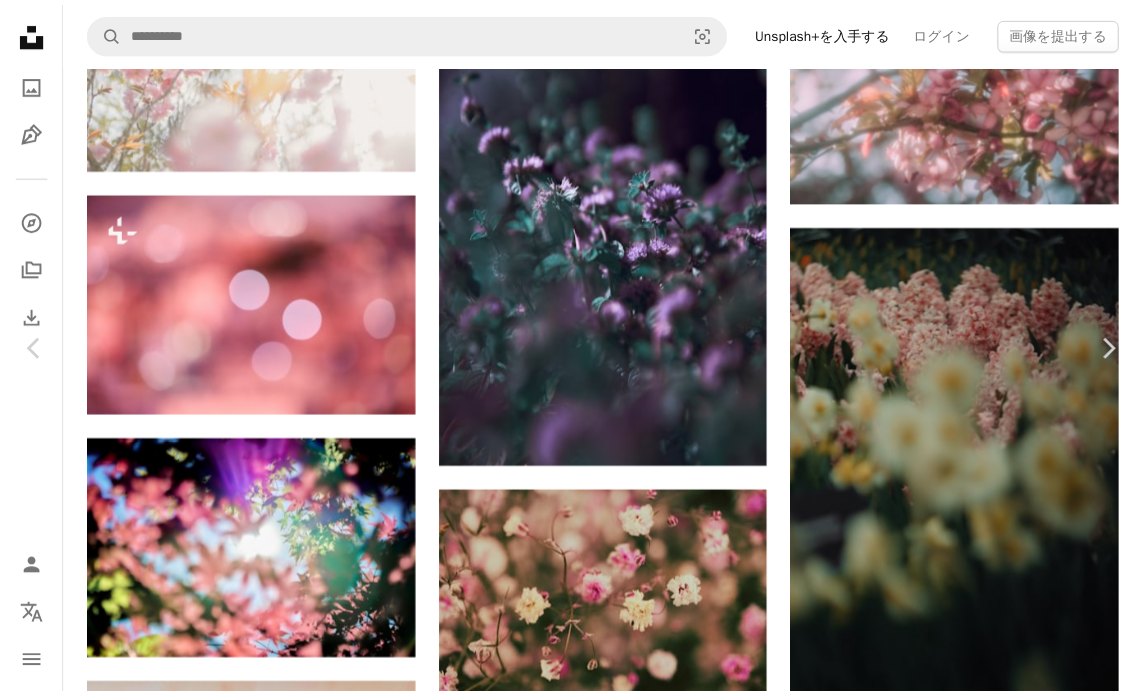 scroll, scrollTop: 1400, scrollLeft: 0, axis: vertical 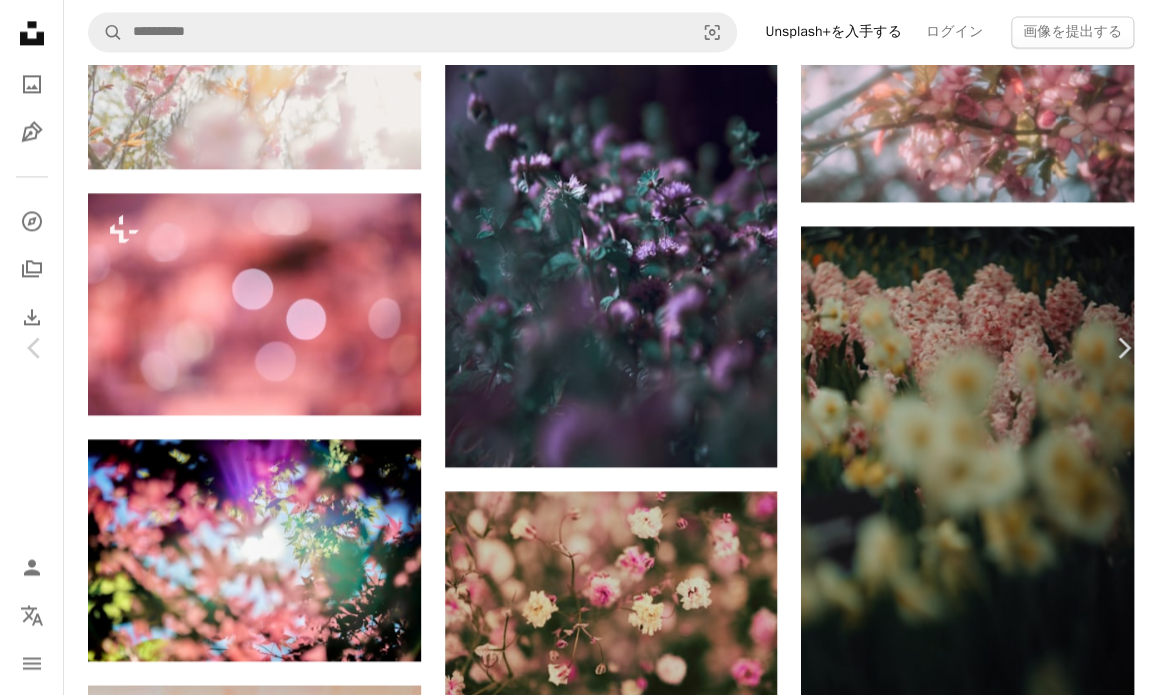 click on "An X shape" at bounding box center (20, 20) 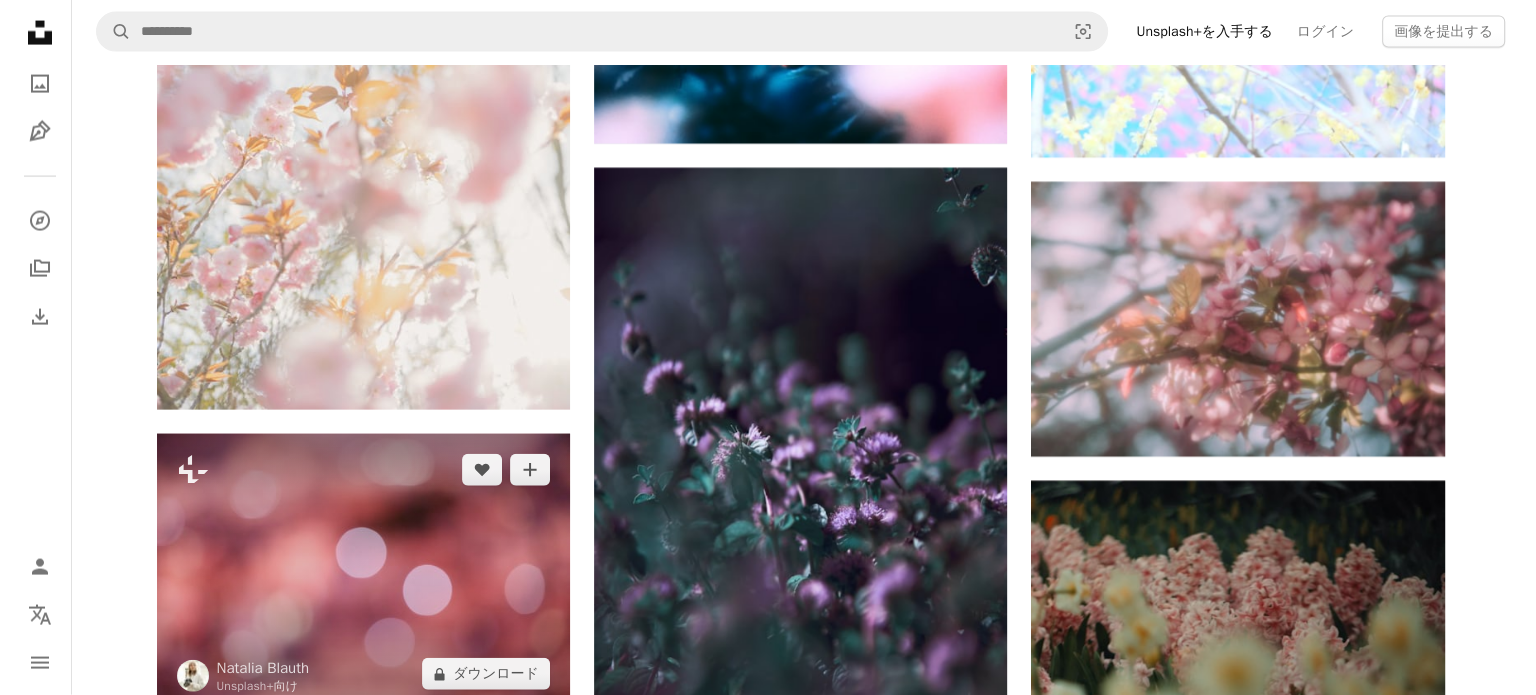 scroll, scrollTop: 4584, scrollLeft: 0, axis: vertical 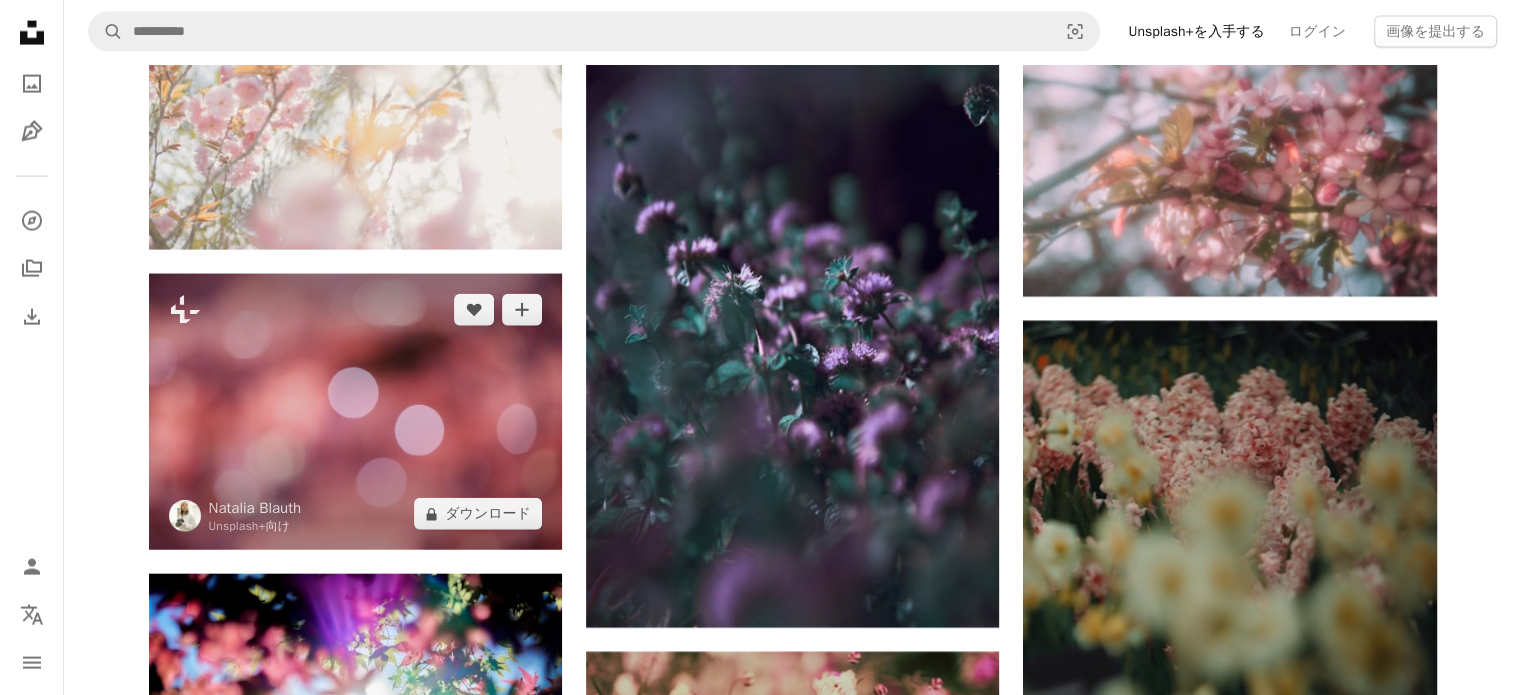 click at bounding box center [355, 412] 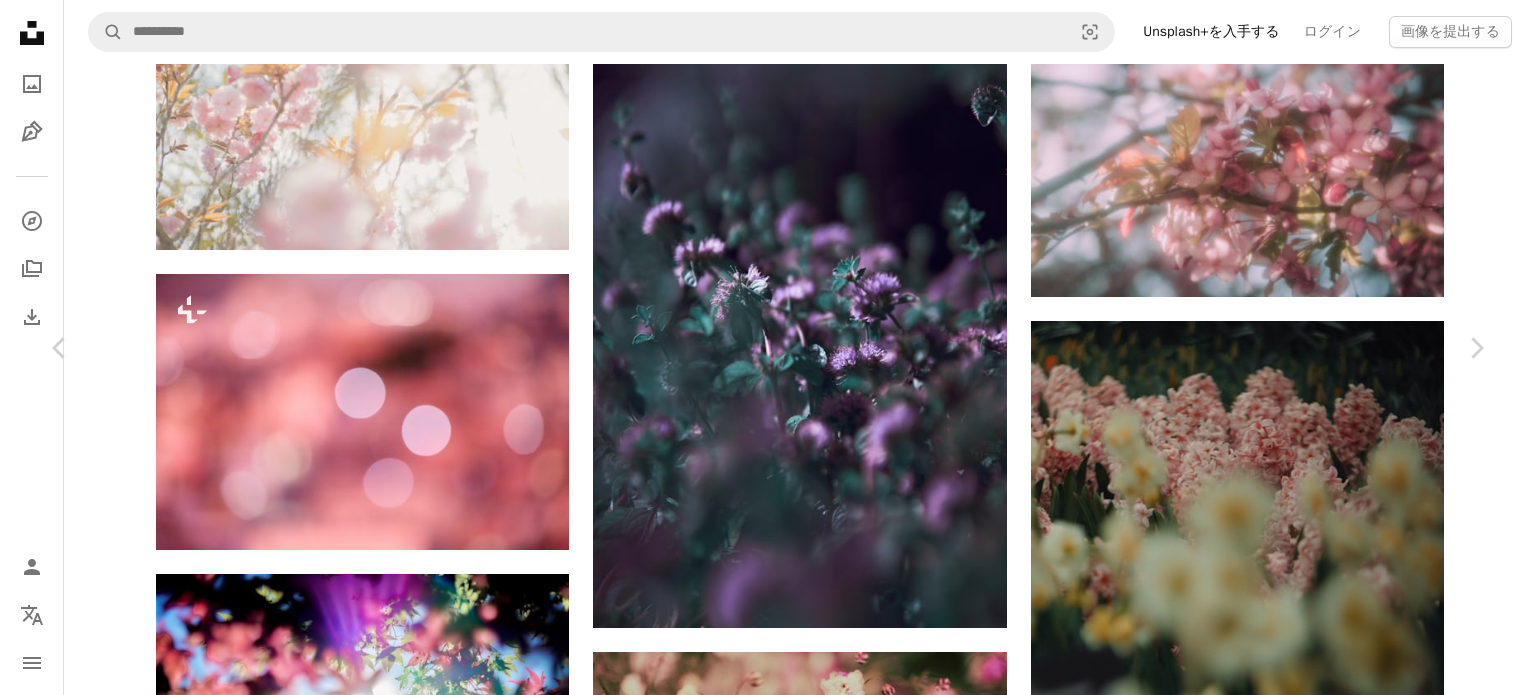scroll, scrollTop: 3500, scrollLeft: 0, axis: vertical 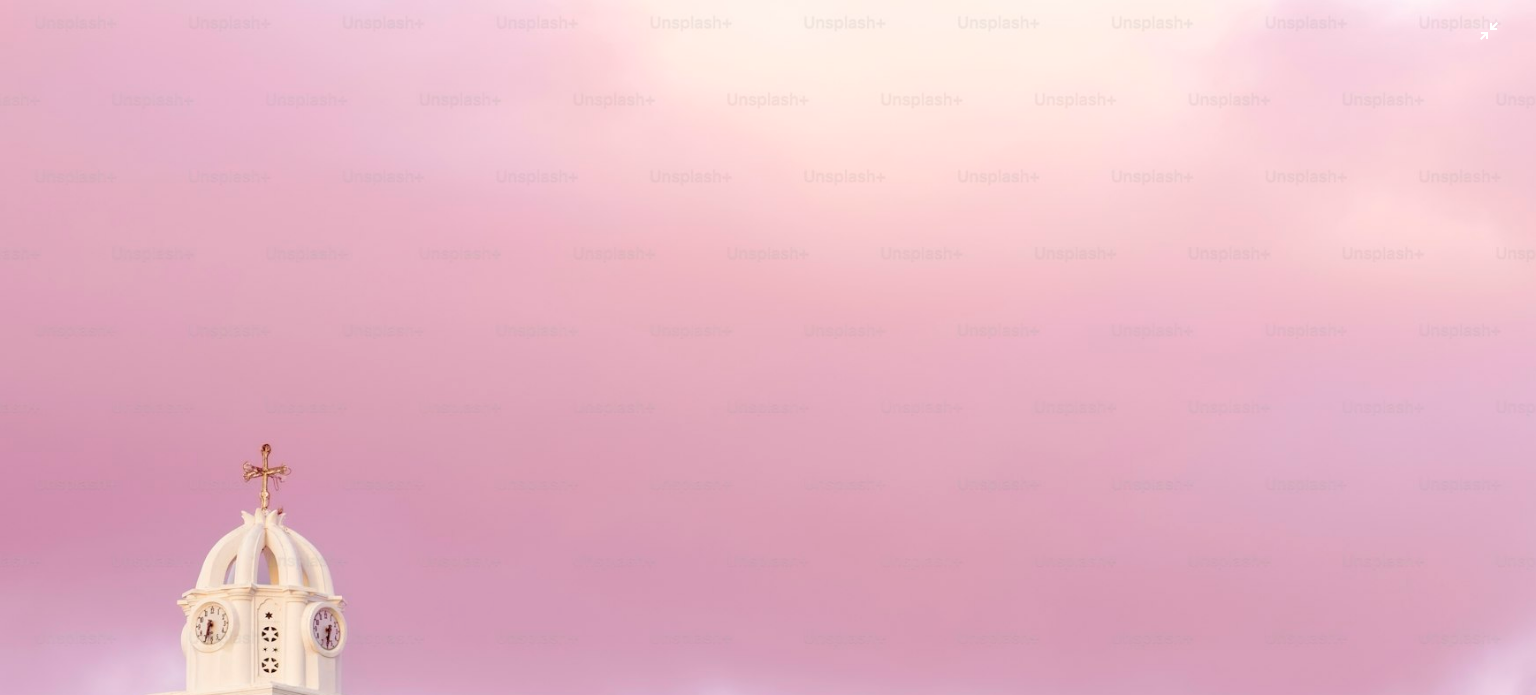 click at bounding box center [768, 356] 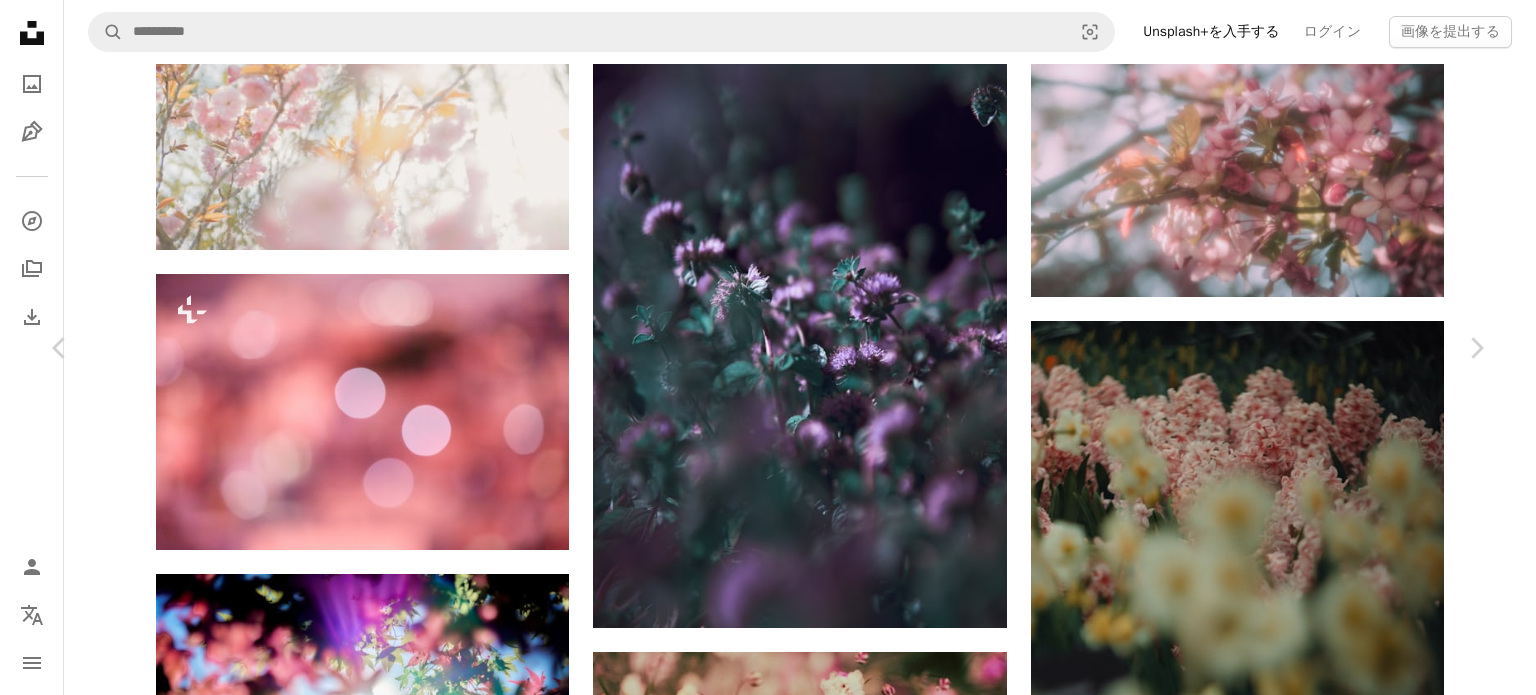 click on "A lock   ダウンロード" at bounding box center (1312, 4767) 